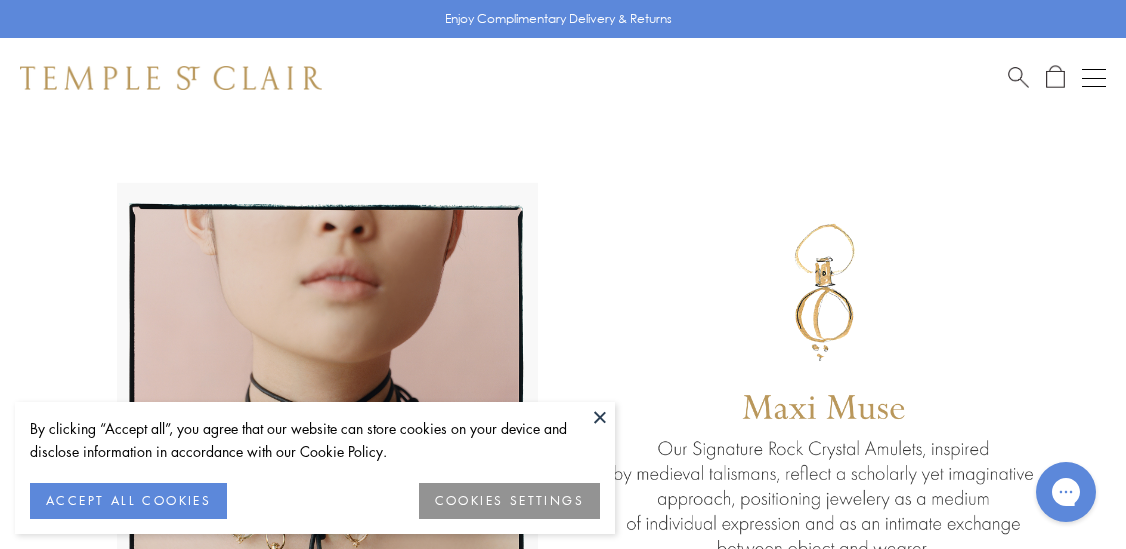 scroll, scrollTop: 0, scrollLeft: 0, axis: both 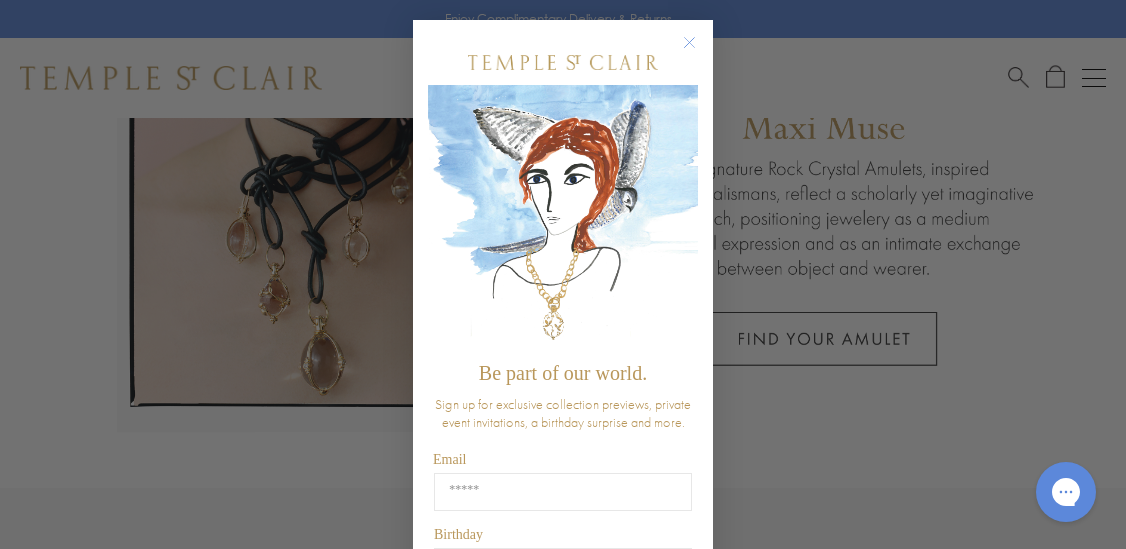 type on "**********" 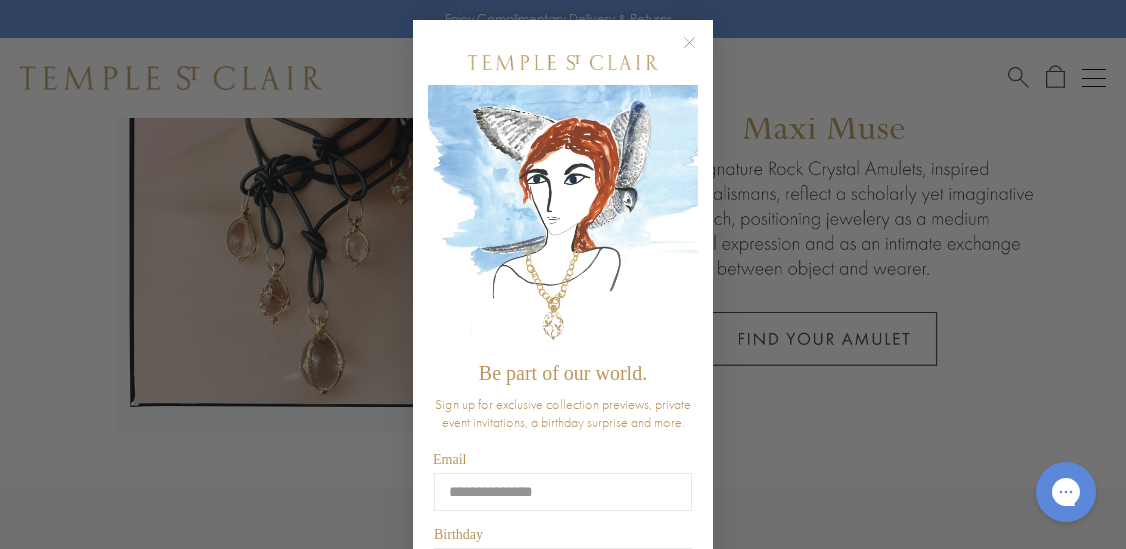 click on "Close dialog" 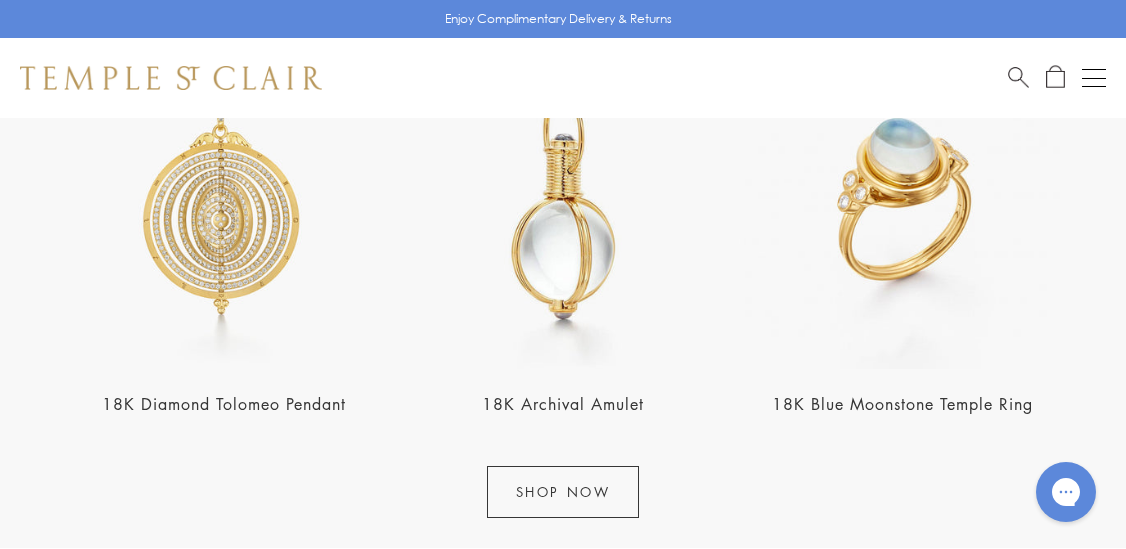 scroll, scrollTop: 2120, scrollLeft: 0, axis: vertical 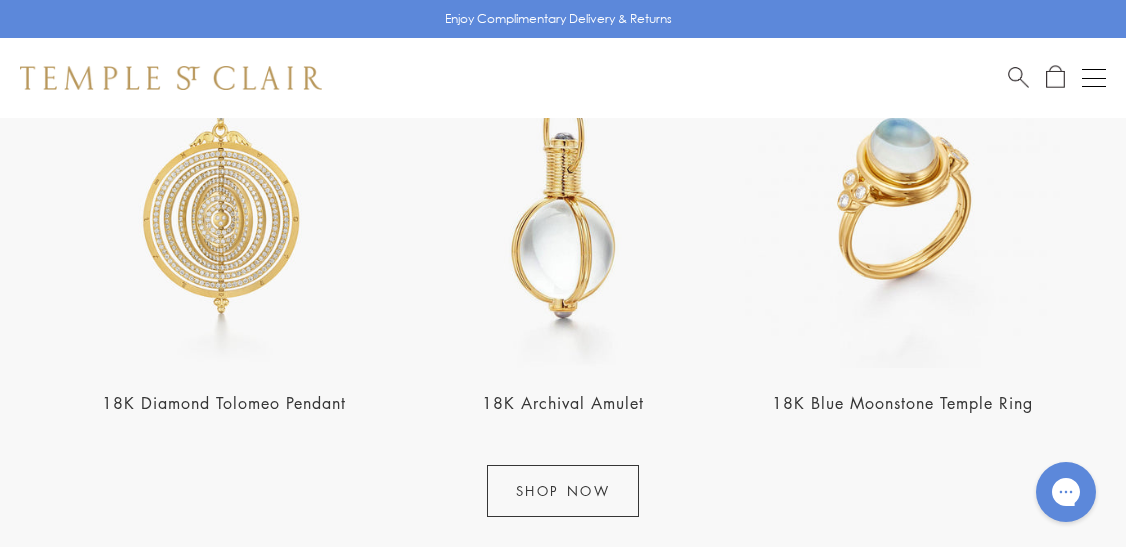 click at bounding box center [902, 204] 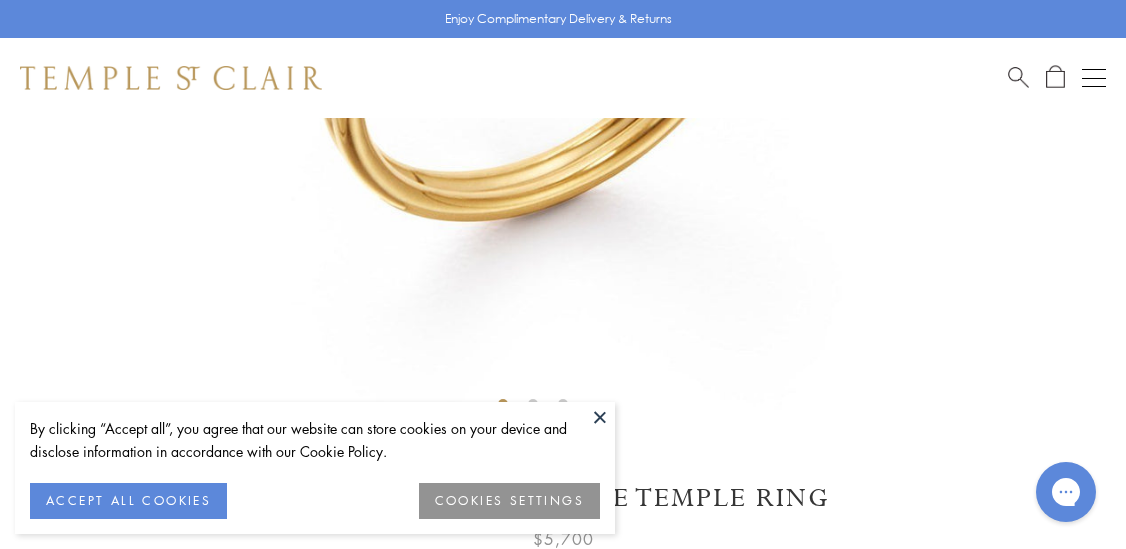 scroll, scrollTop: 800, scrollLeft: 0, axis: vertical 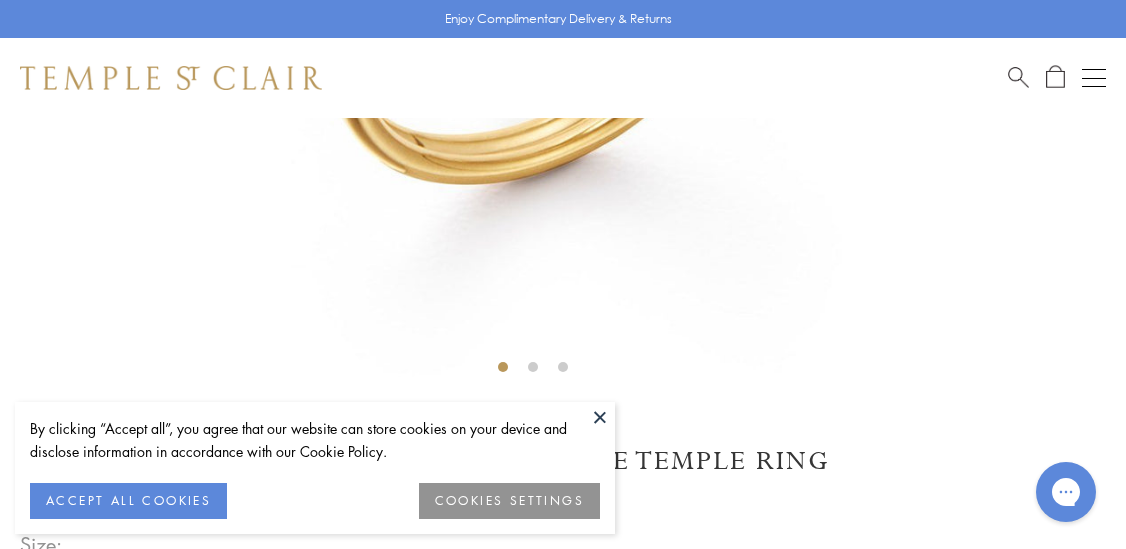 click at bounding box center (600, 417) 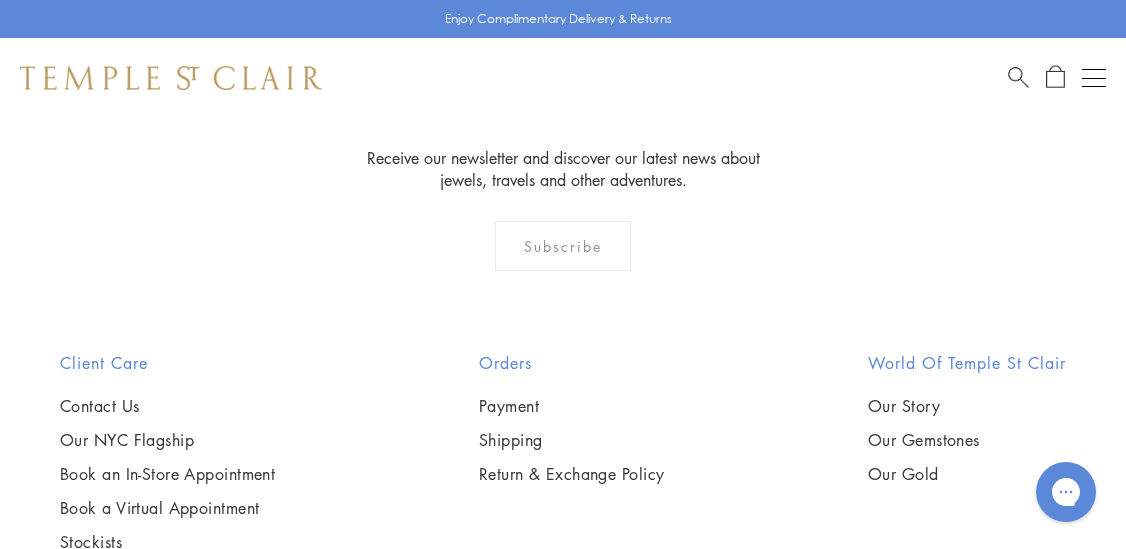 scroll, scrollTop: 3120, scrollLeft: 0, axis: vertical 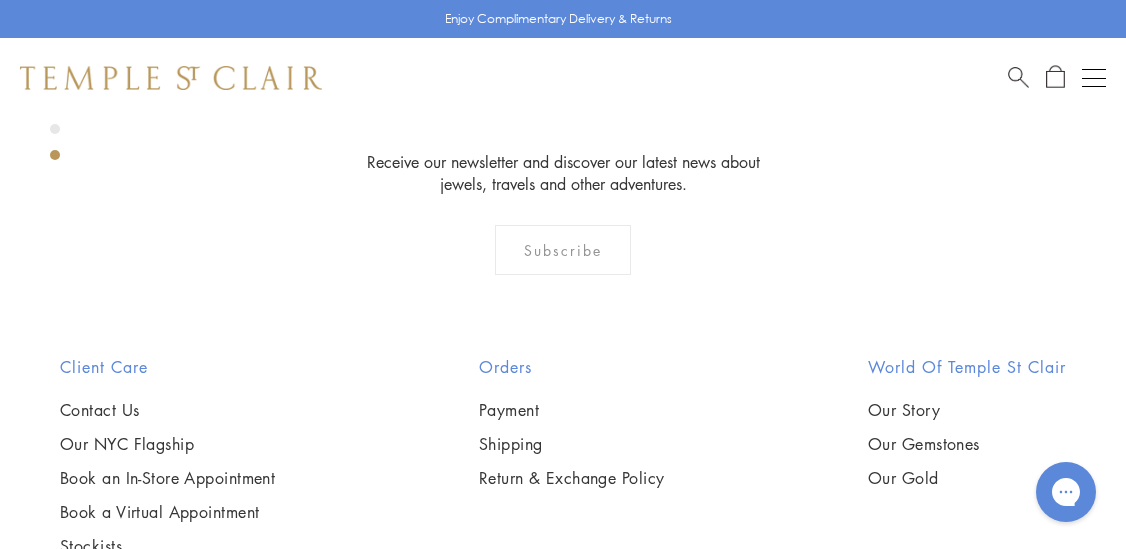 click at bounding box center [171, 78] 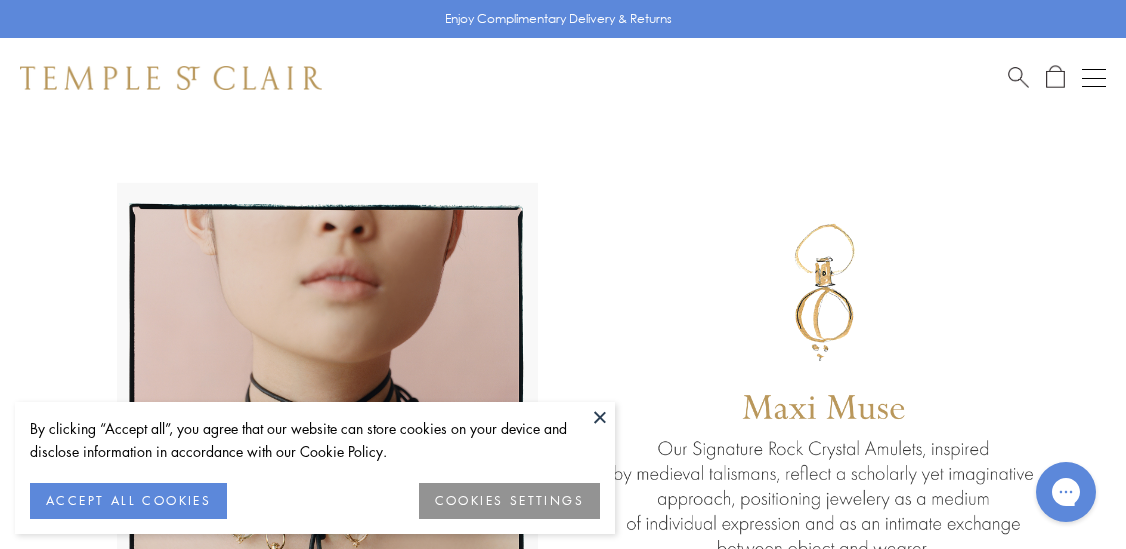 scroll, scrollTop: 0, scrollLeft: 0, axis: both 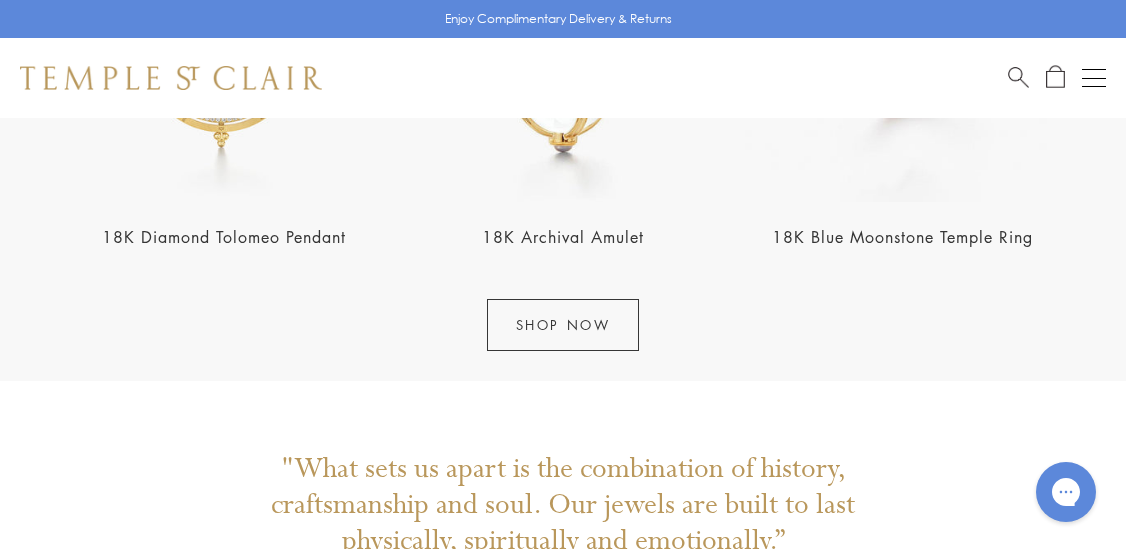 click on "SHOP NOW" at bounding box center [563, 325] 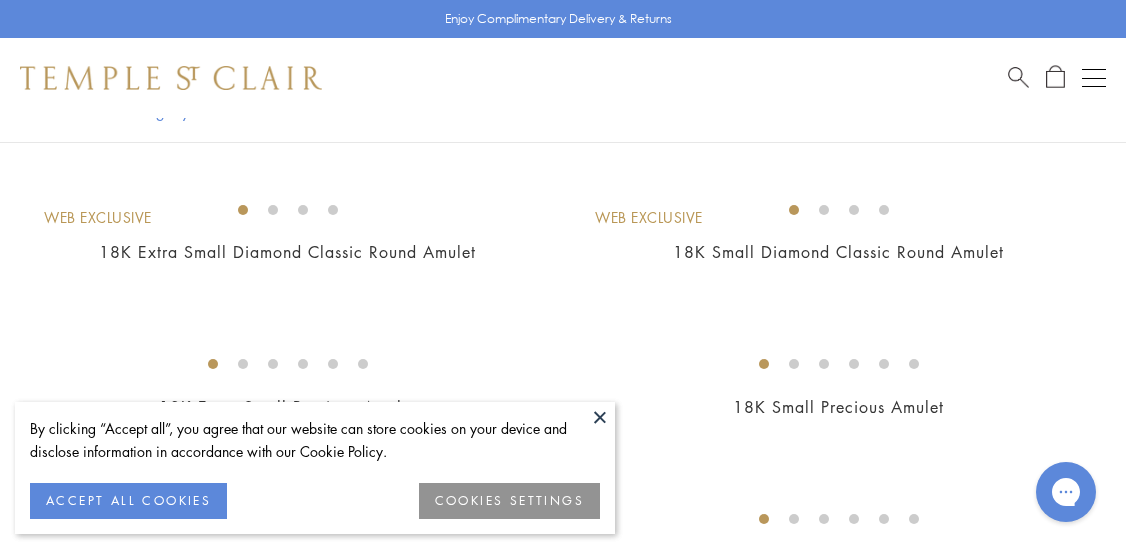 scroll, scrollTop: 0, scrollLeft: 0, axis: both 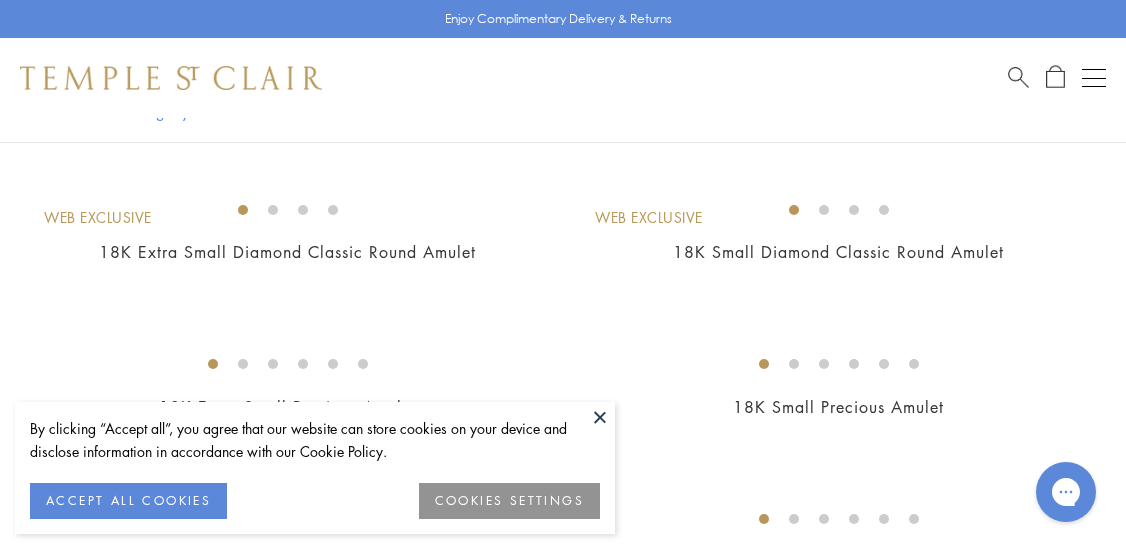 click at bounding box center [600, 417] 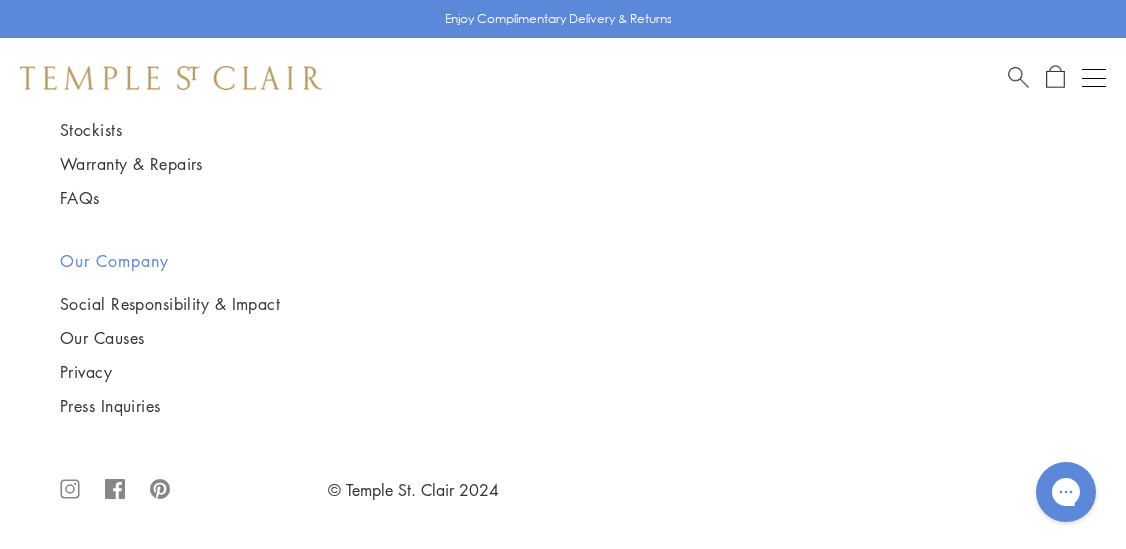scroll, scrollTop: 23800, scrollLeft: 0, axis: vertical 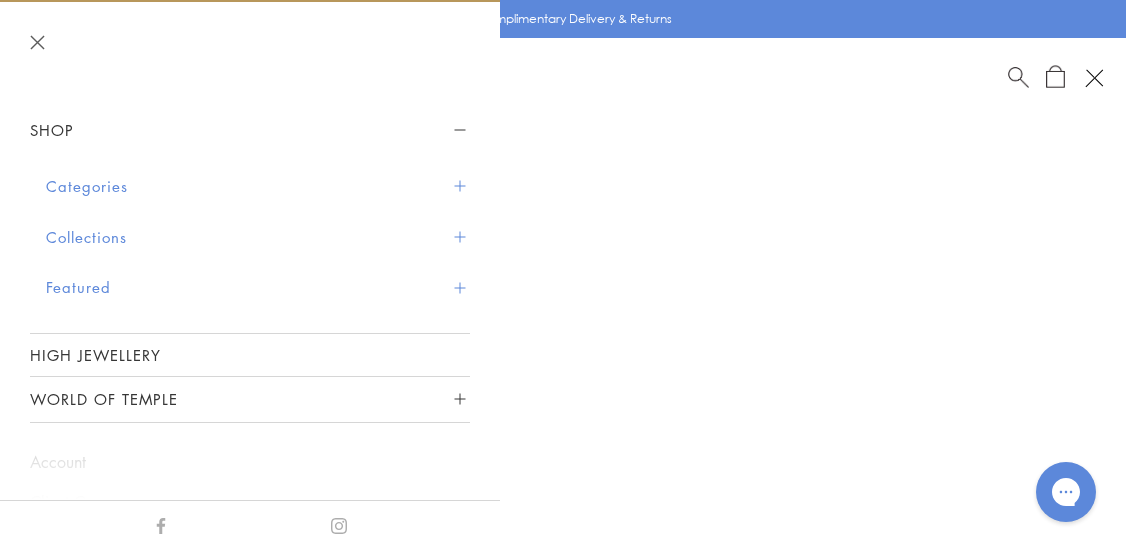 click on "Collections" at bounding box center [258, 237] 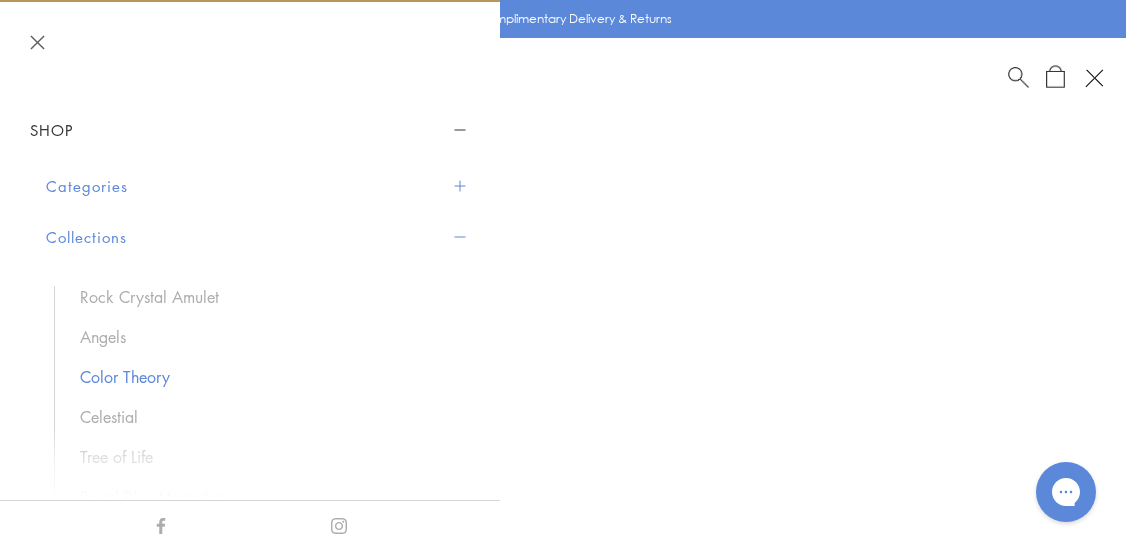 click on "Color Theory" at bounding box center (265, 377) 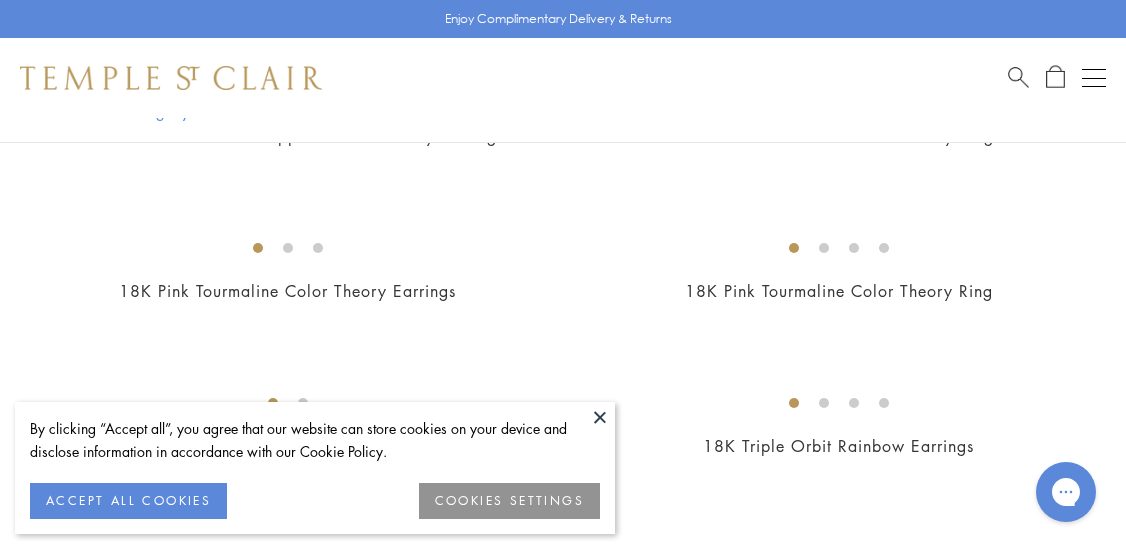 scroll, scrollTop: 2232, scrollLeft: 0, axis: vertical 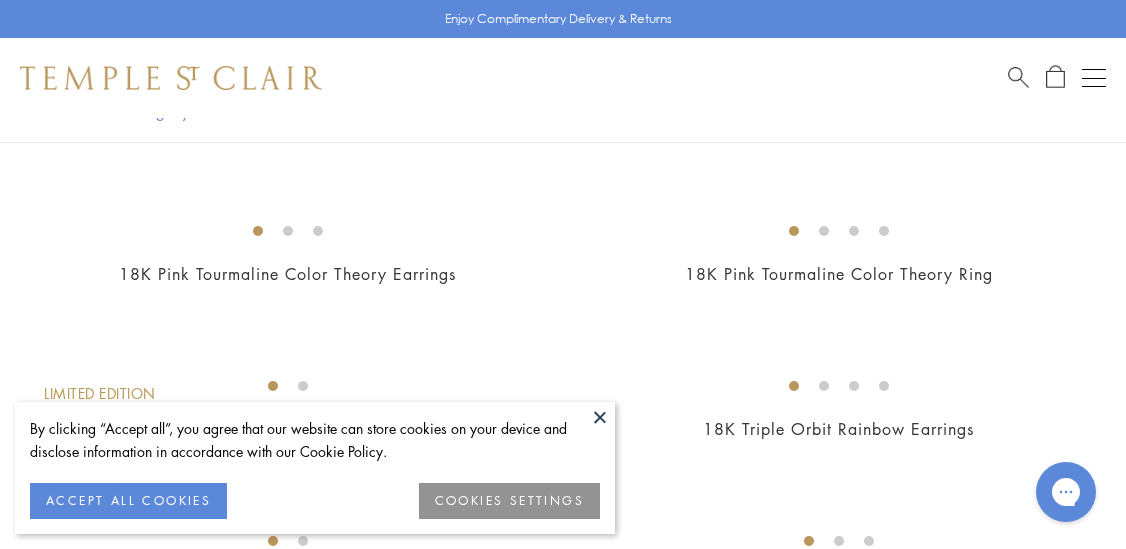 click at bounding box center (600, 417) 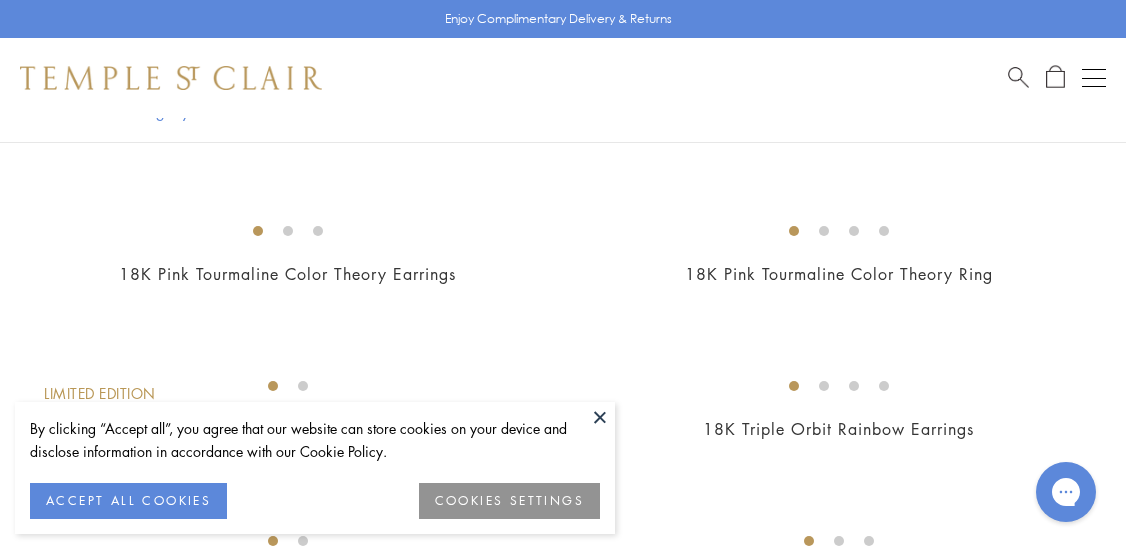 click at bounding box center [600, 417] 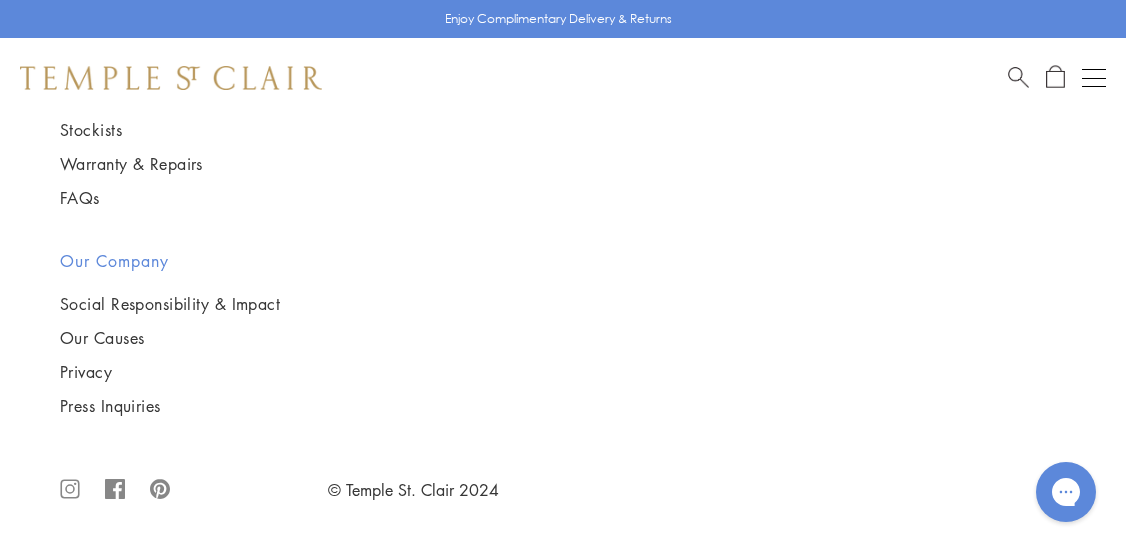 scroll, scrollTop: 8512, scrollLeft: 0, axis: vertical 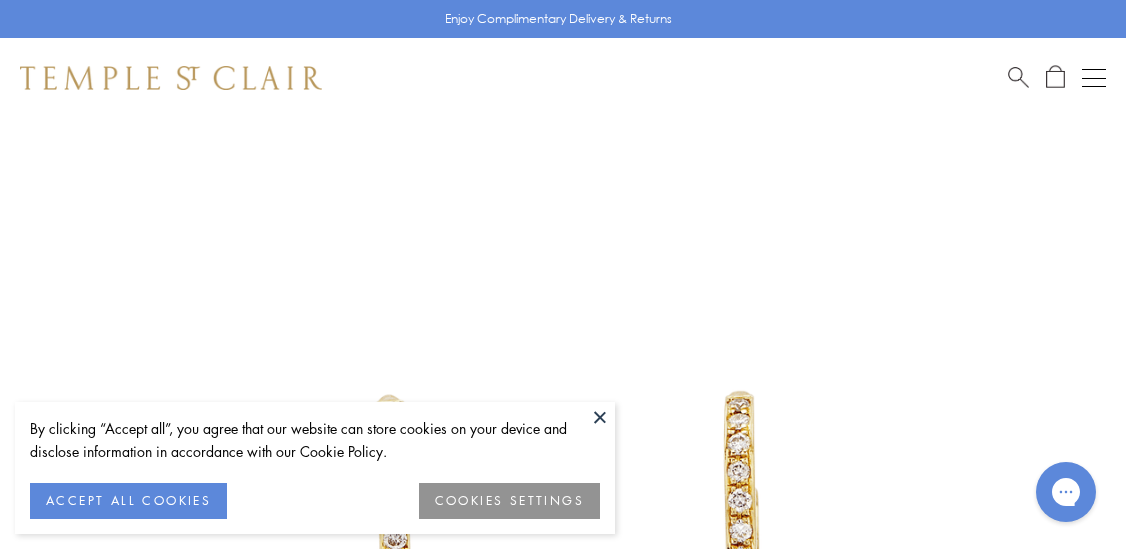 click at bounding box center (600, 417) 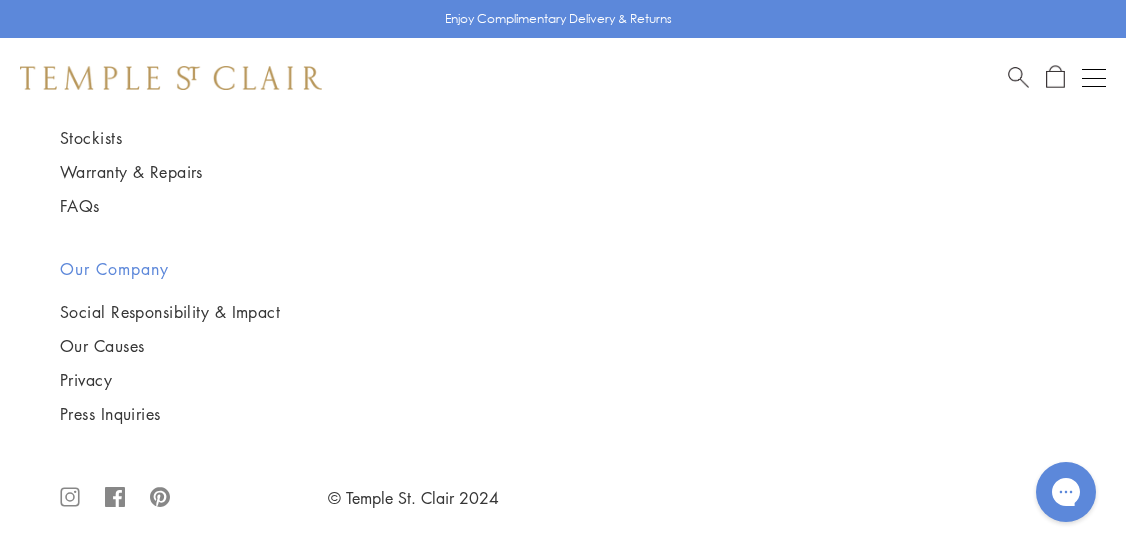 scroll, scrollTop: 3444, scrollLeft: 0, axis: vertical 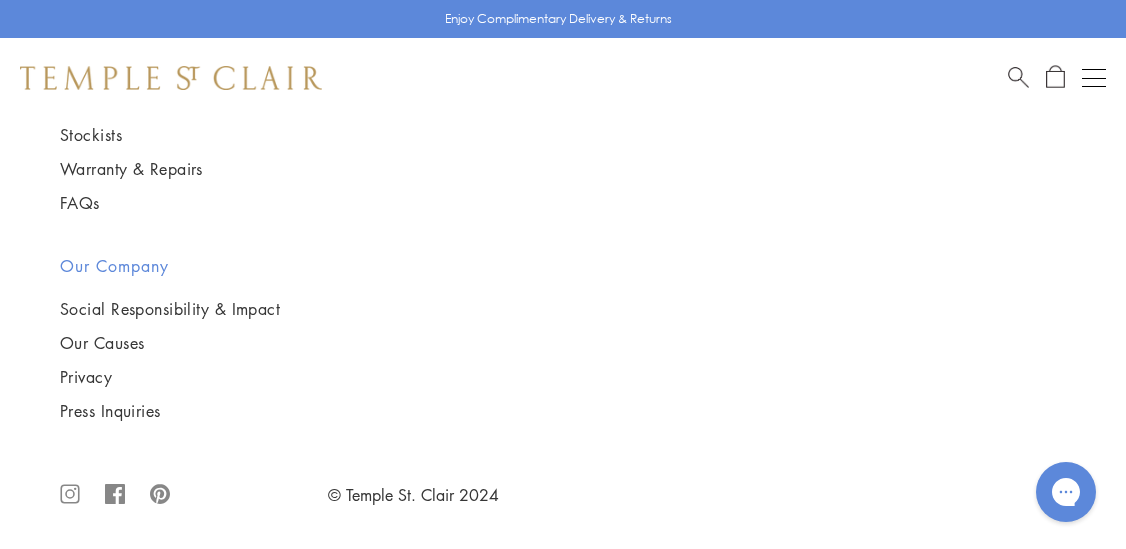 click on ".cls-1{fill:none;stroke:#878787;stroke-miterlimit:10;stroke-width:1.91px;}.cls-2{fill:#878787;}" 